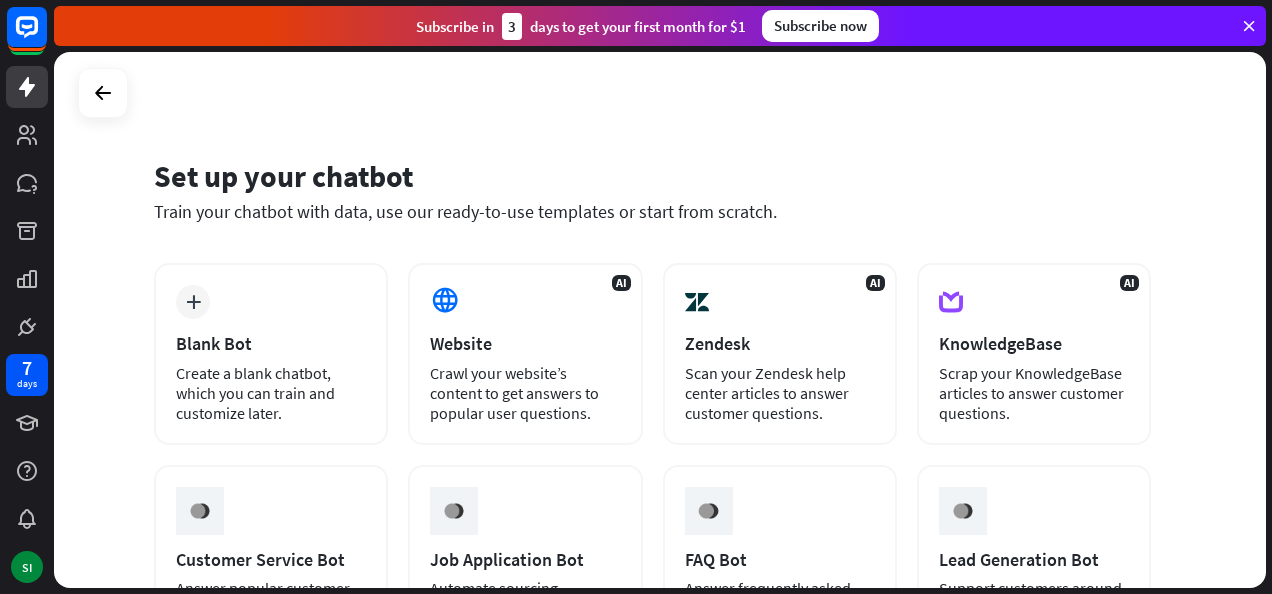 scroll, scrollTop: 0, scrollLeft: 0, axis: both 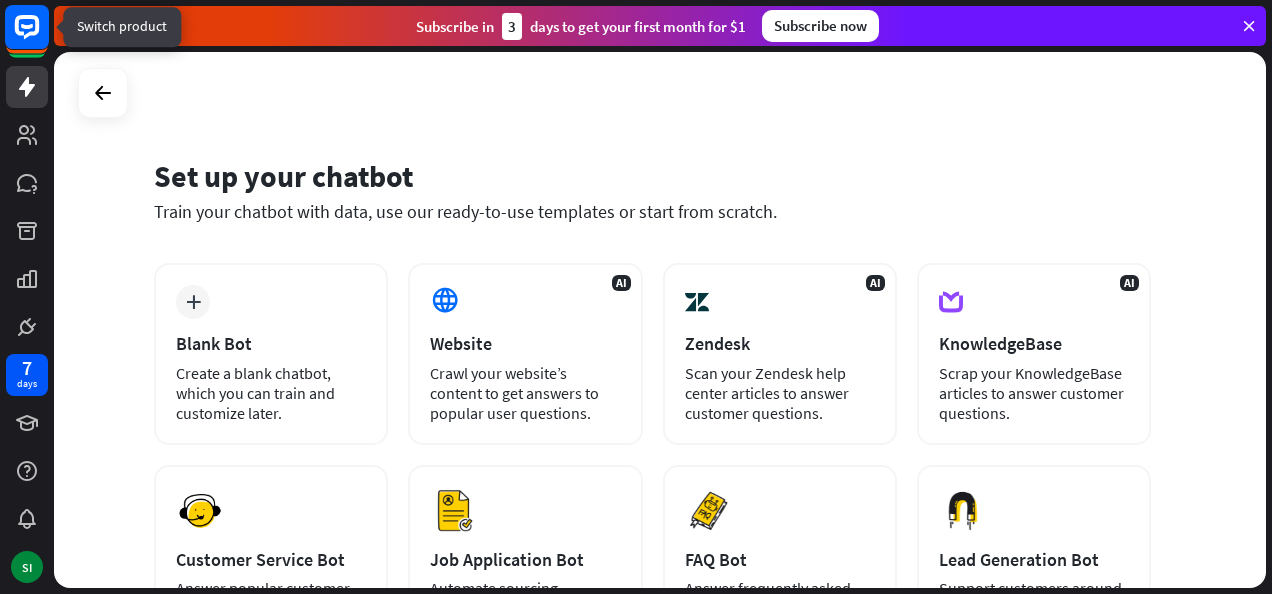 click 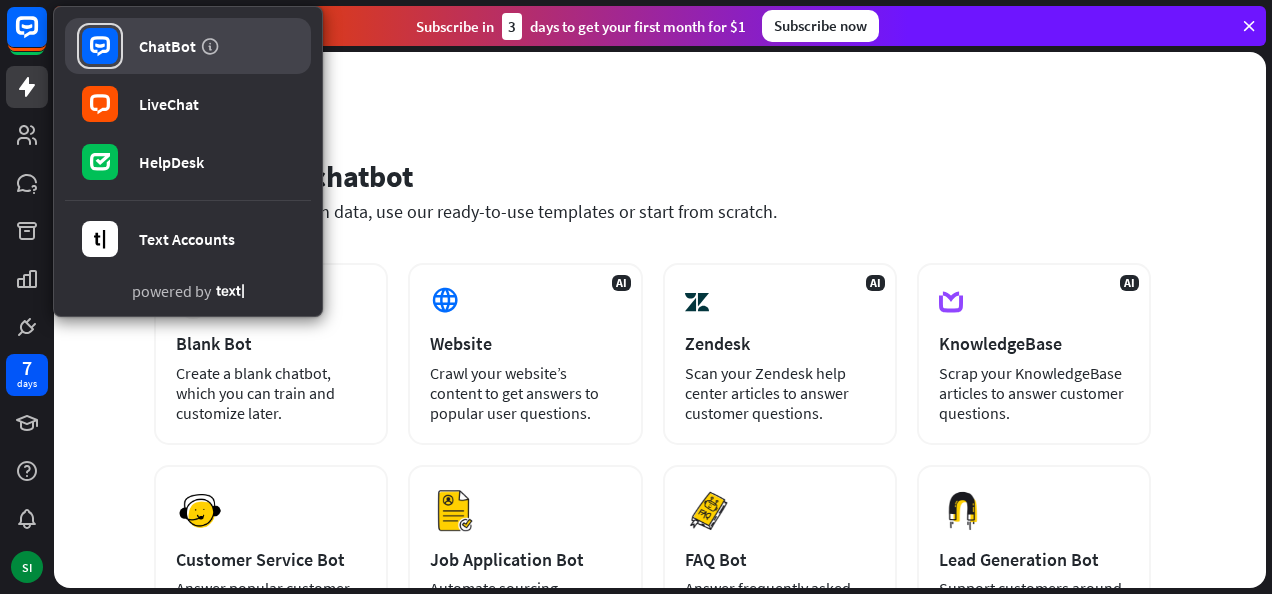 click at bounding box center (100, 46) 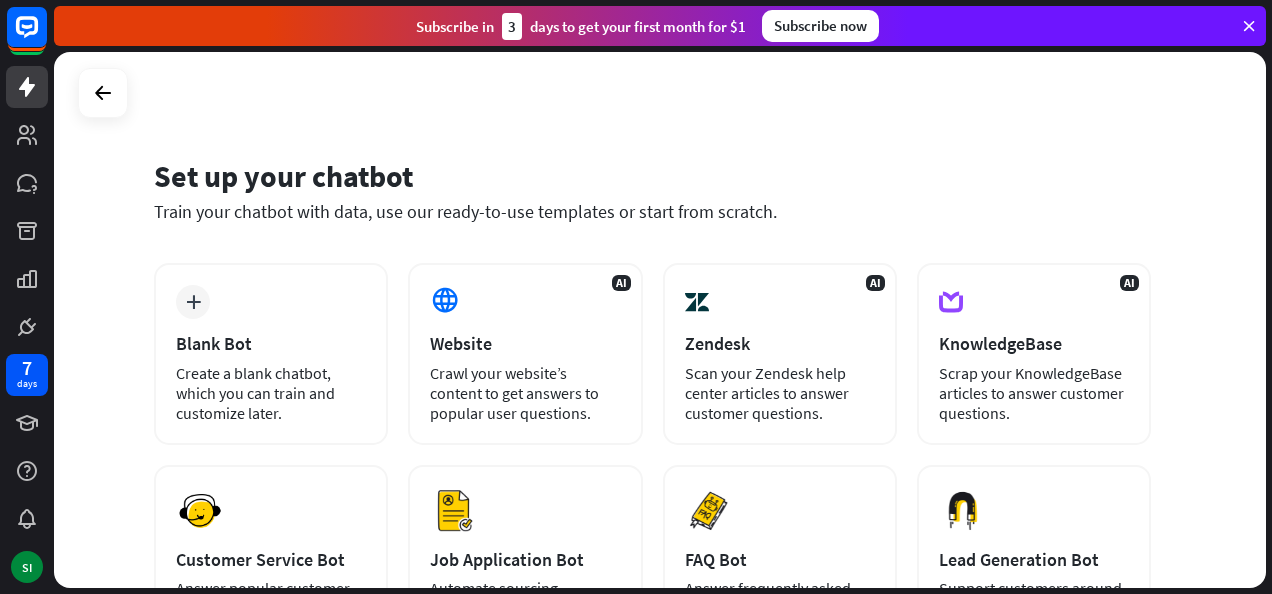 drag, startPoint x: 1245, startPoint y: 0, endPoint x: 712, endPoint y: 150, distance: 553.7048 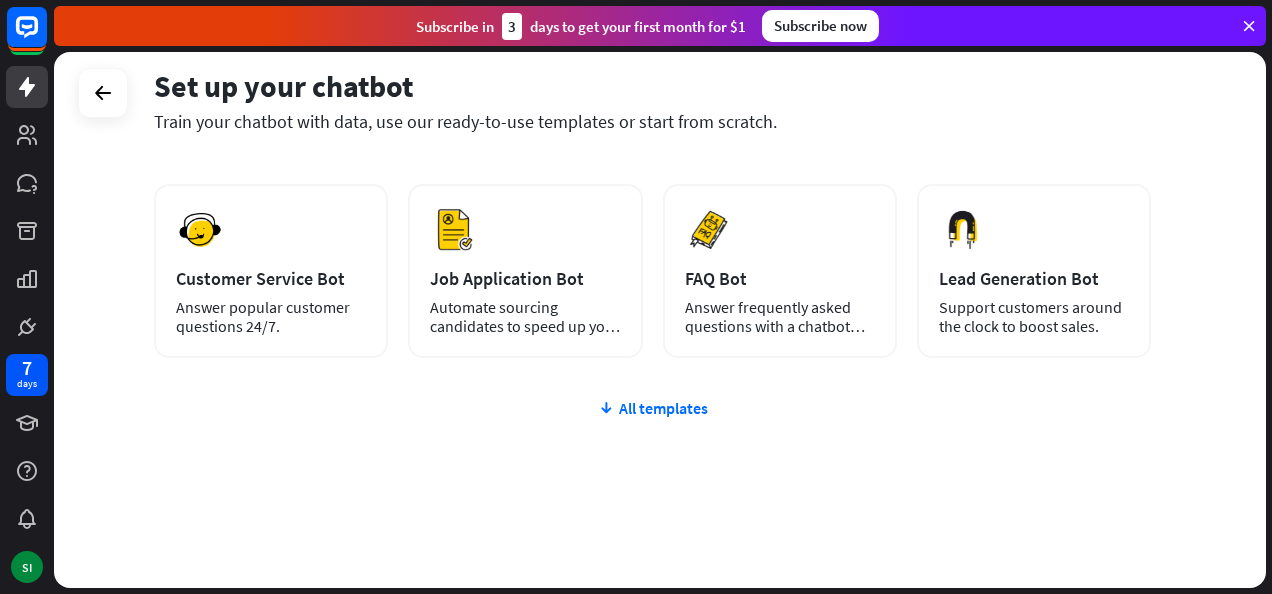 scroll, scrollTop: 291, scrollLeft: 0, axis: vertical 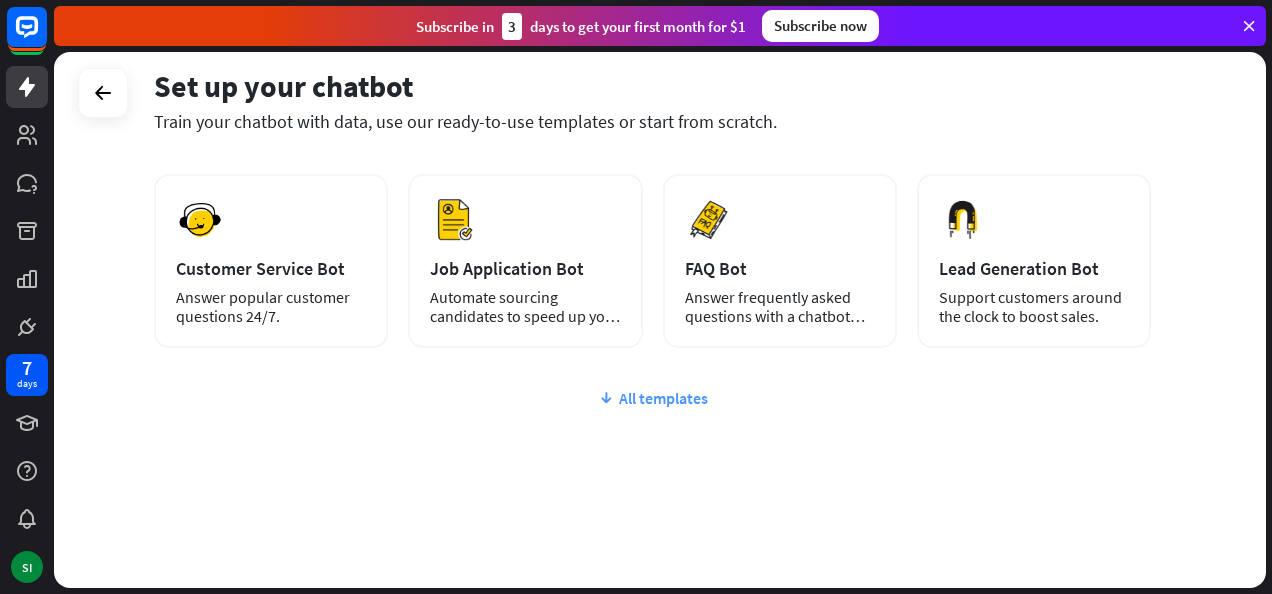 click on "All templates" at bounding box center (652, 398) 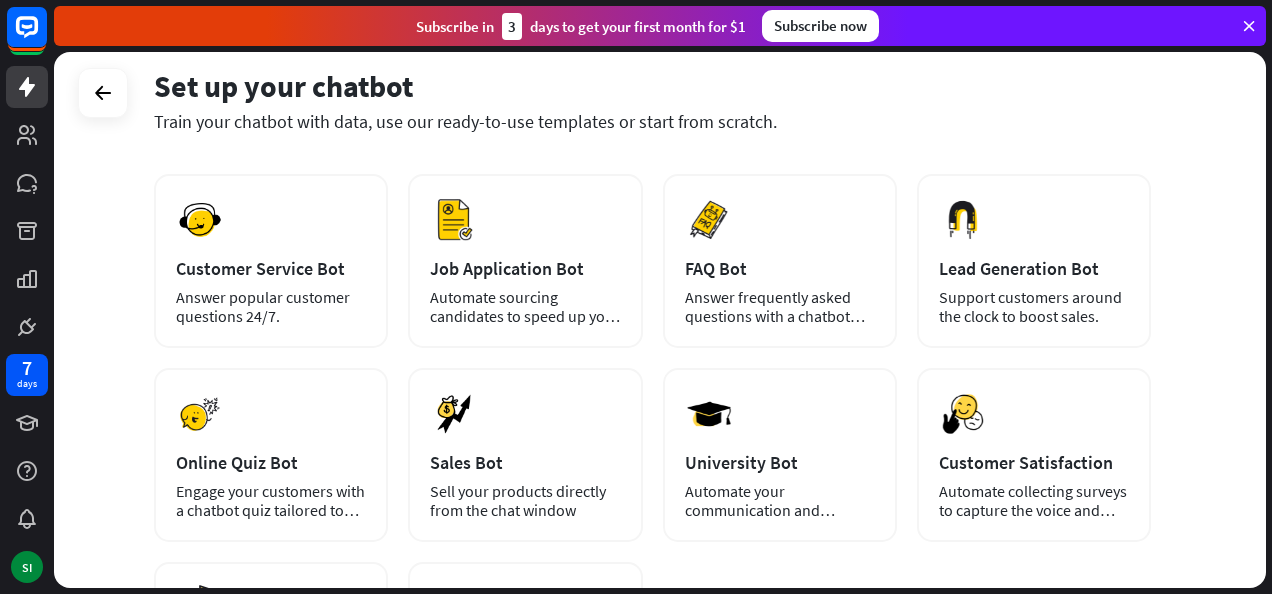 scroll, scrollTop: 91, scrollLeft: 0, axis: vertical 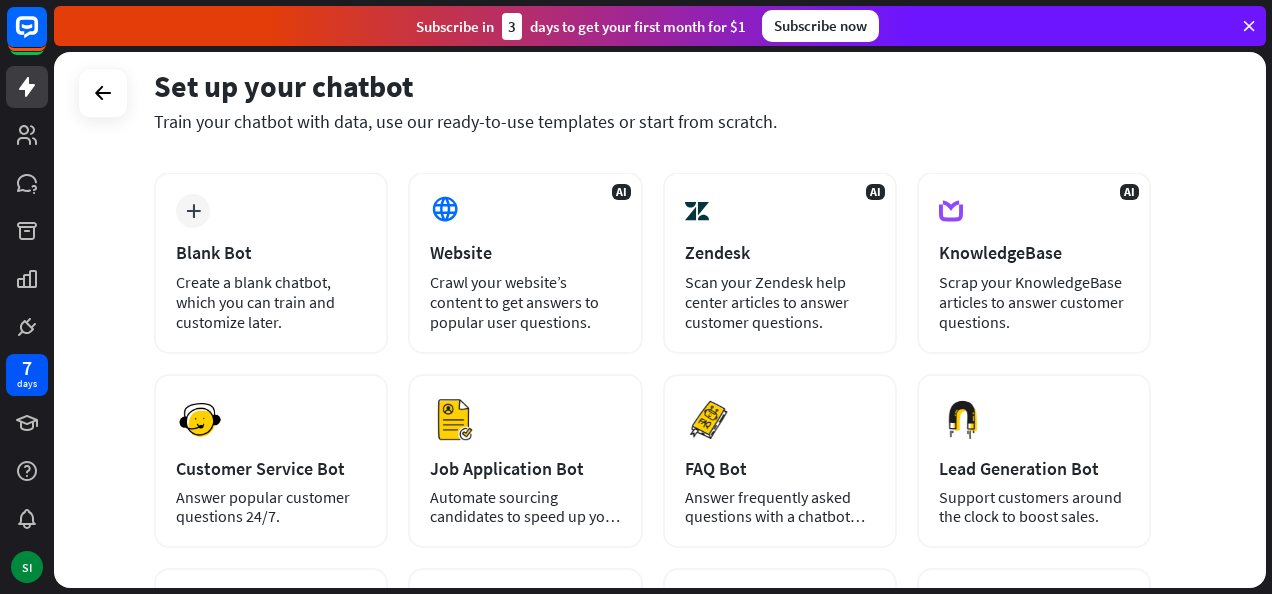 drag, startPoint x: 165, startPoint y: 95, endPoint x: 750, endPoint y: 111, distance: 585.21875 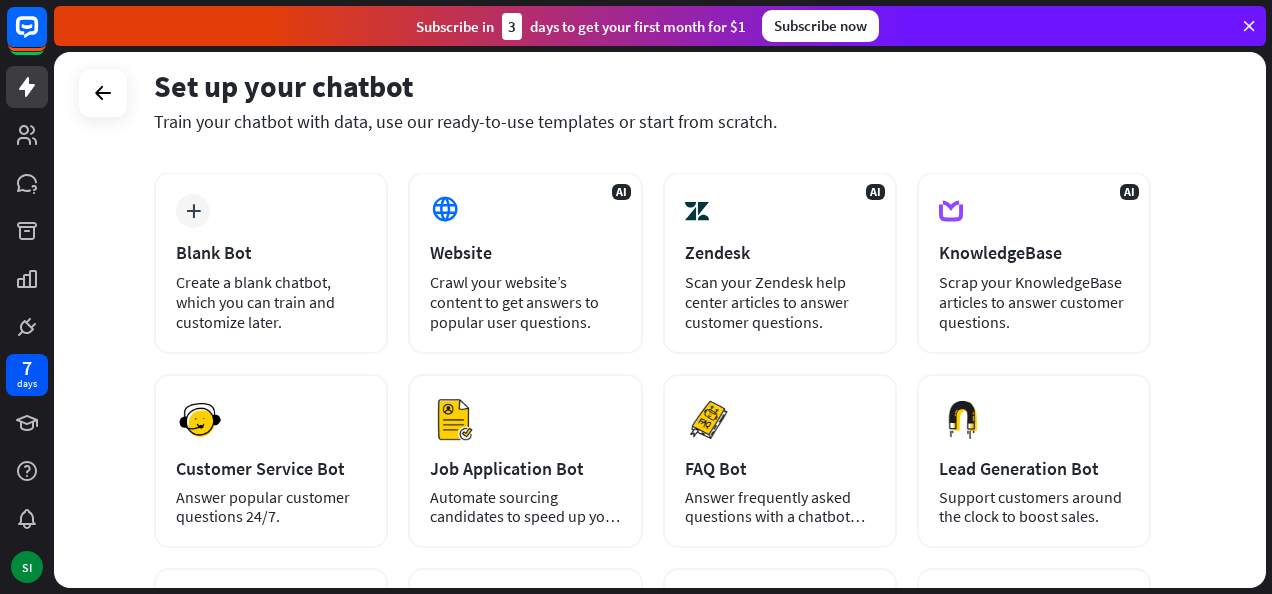 click on "Train your chatbot with data, use our ready-to-use
templates or start from scratch." at bounding box center (652, 121) 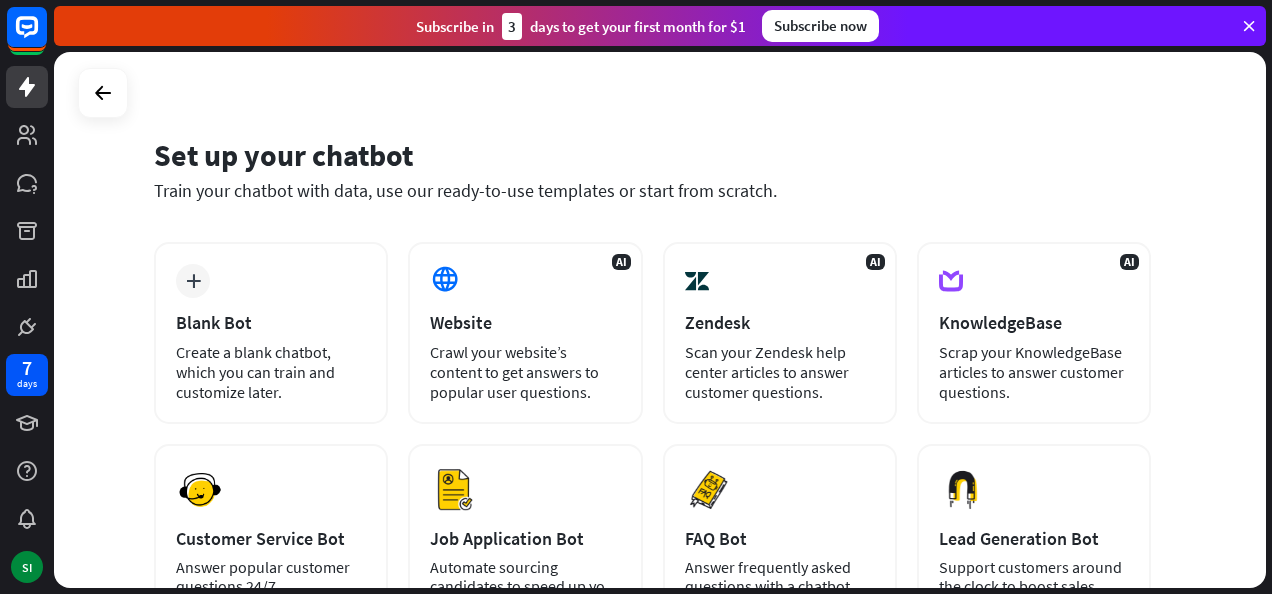 scroll, scrollTop: 0, scrollLeft: 0, axis: both 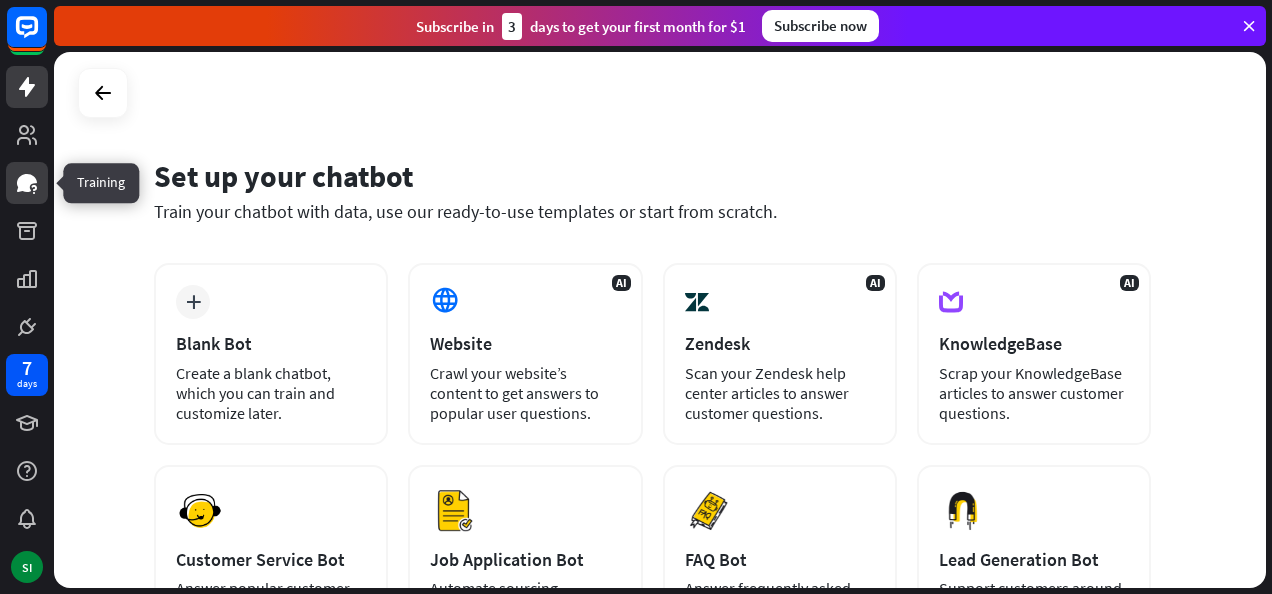 click 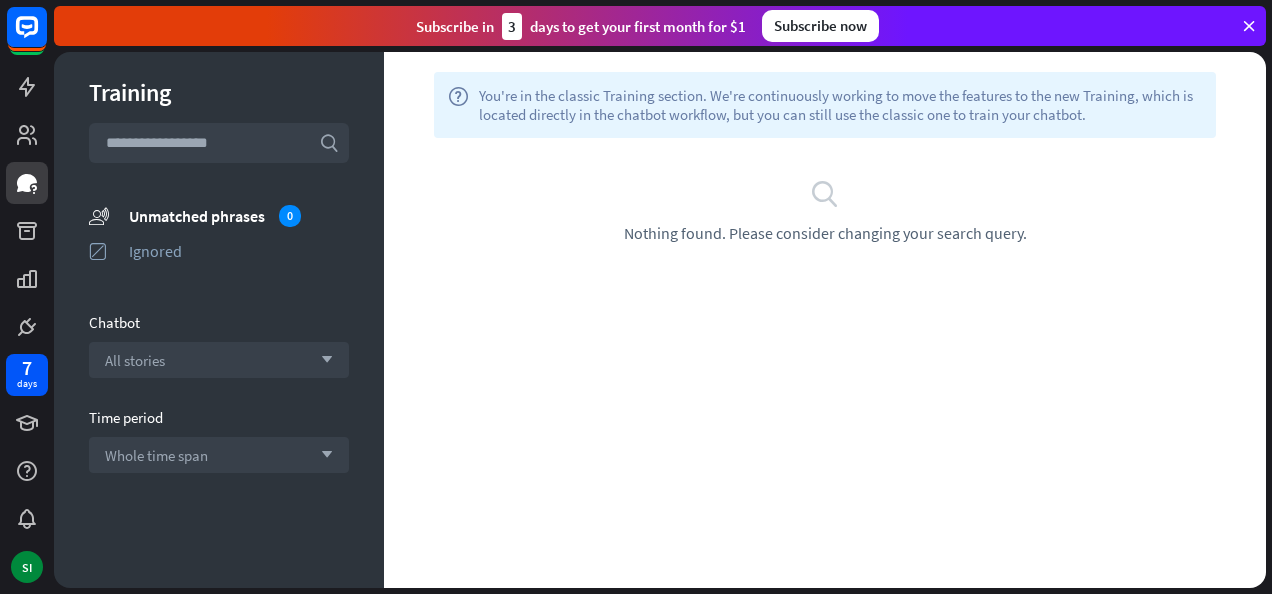 click on "search
Nothing found. Please consider changing your search query." at bounding box center (825, 210) 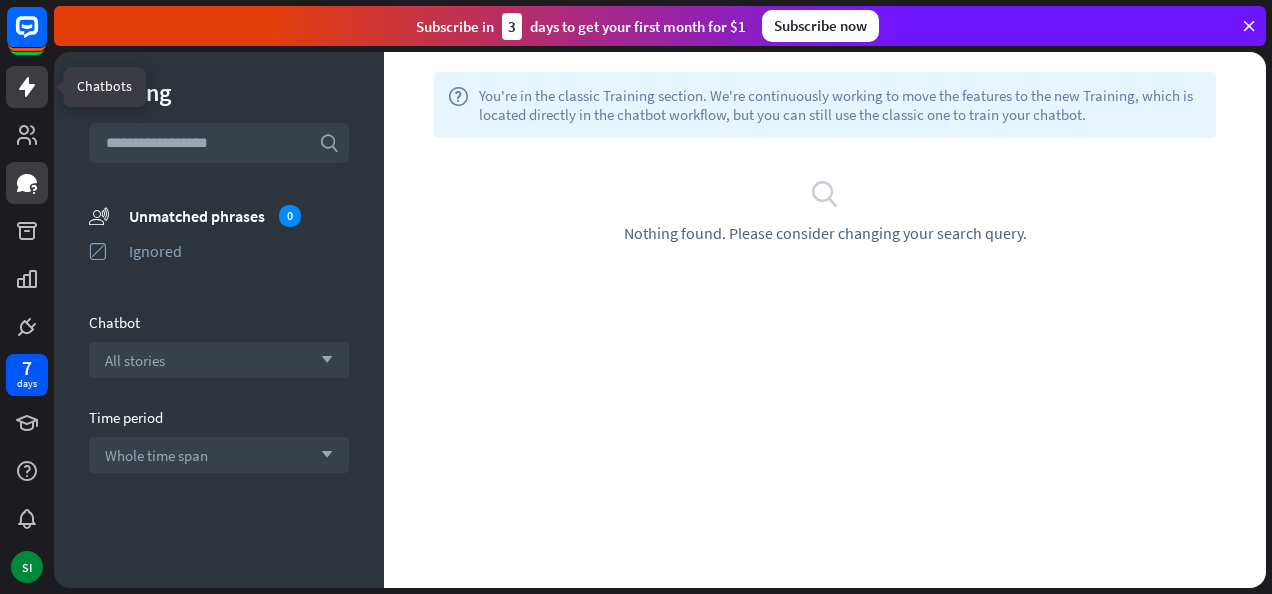 click at bounding box center [27, 87] 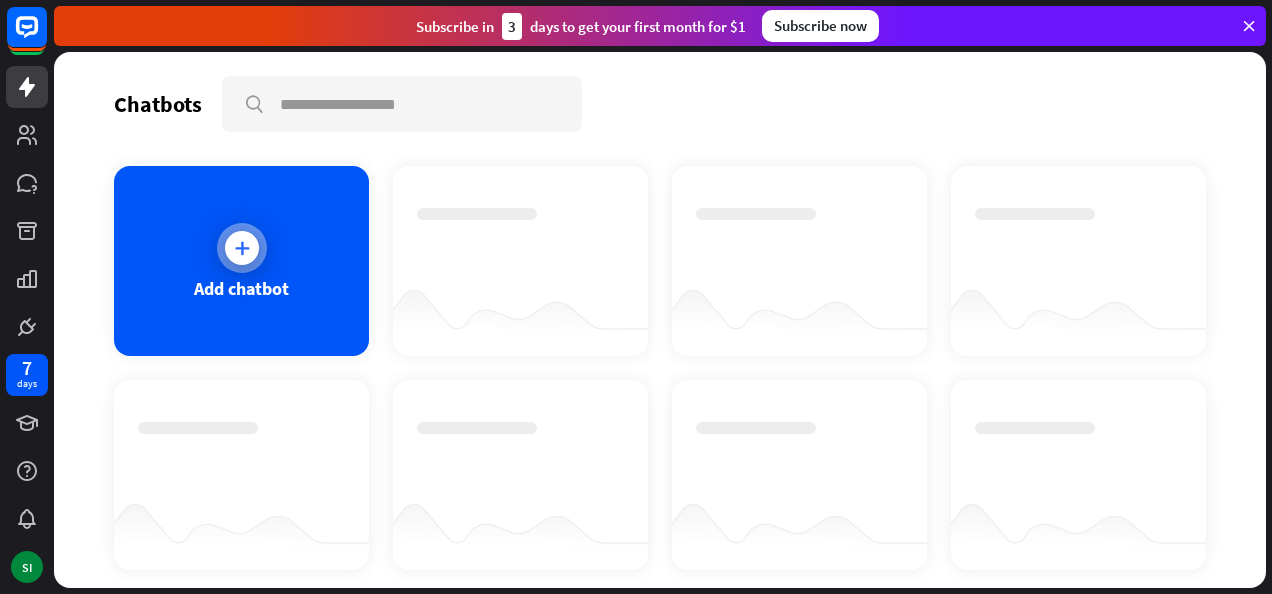 click on "Add chatbot" at bounding box center (241, 261) 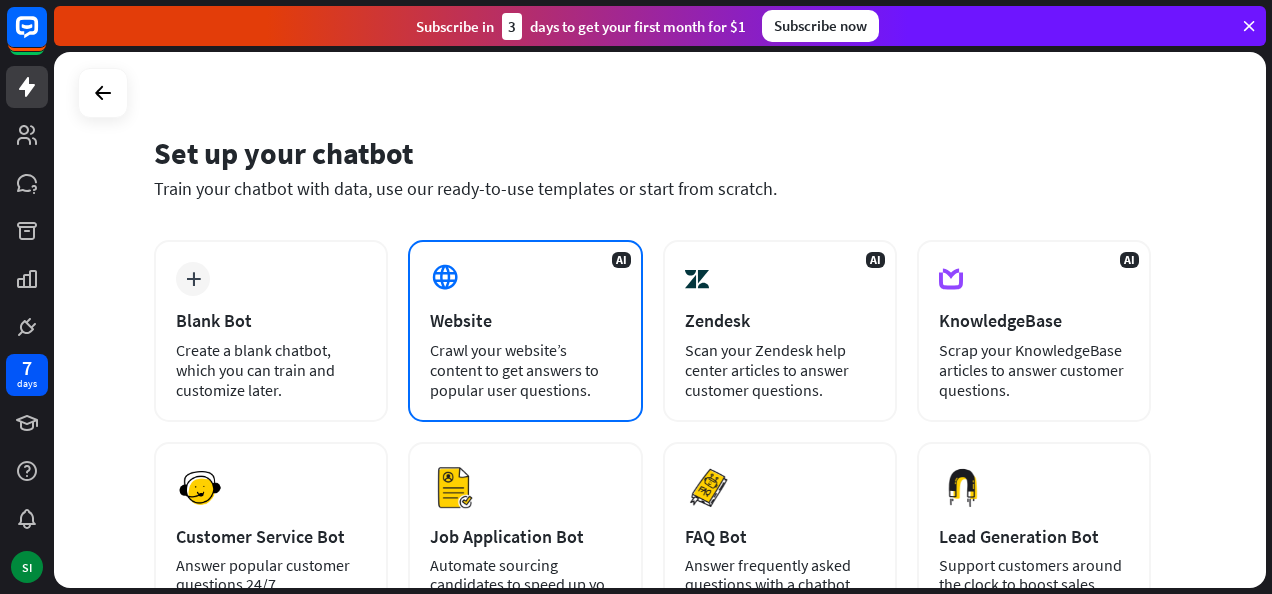 scroll, scrollTop: 0, scrollLeft: 0, axis: both 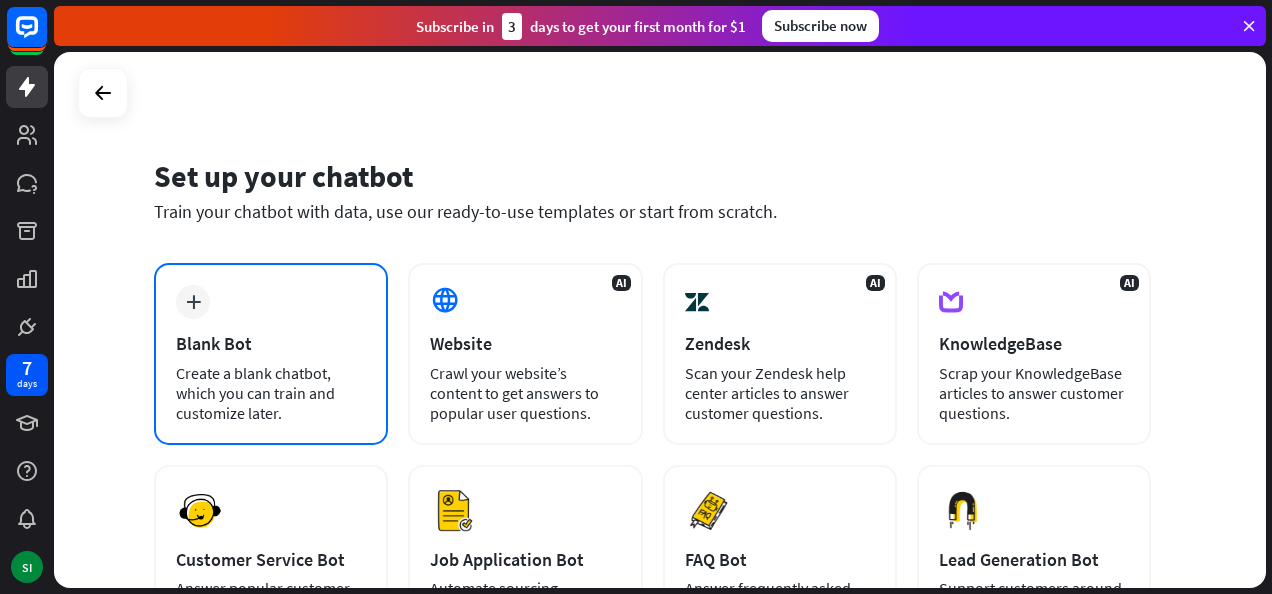 drag, startPoint x: 356, startPoint y: 407, endPoint x: 216, endPoint y: 297, distance: 178.04494 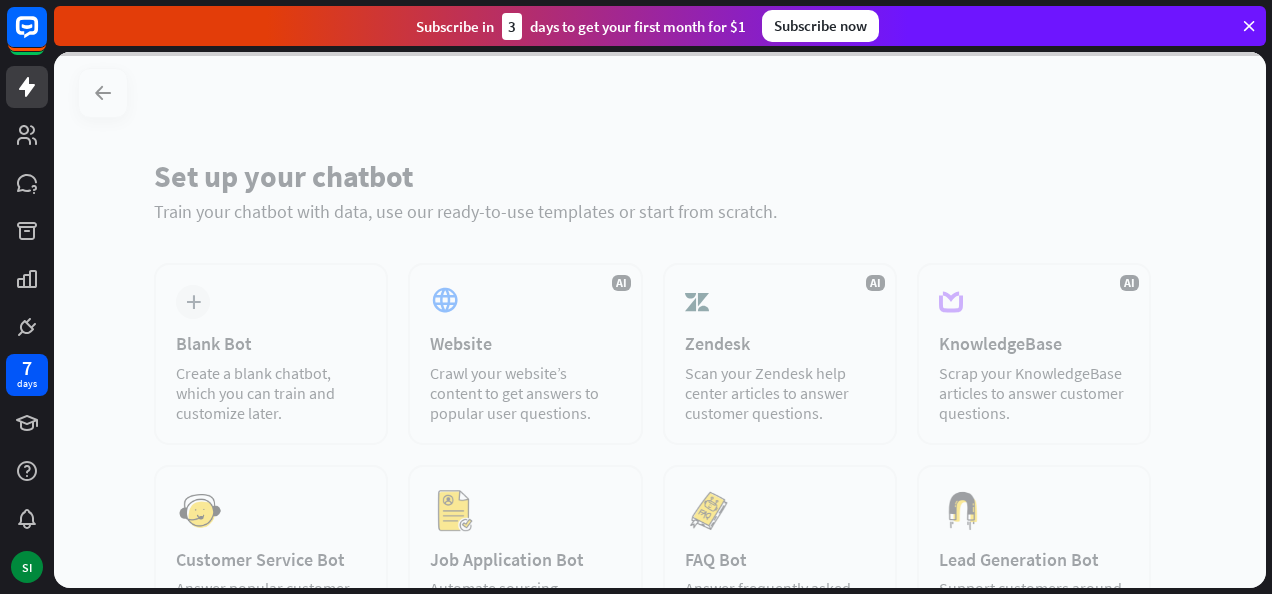 copy on "Blank Bot
Create a blank chatbot, which you can train and
customize later." 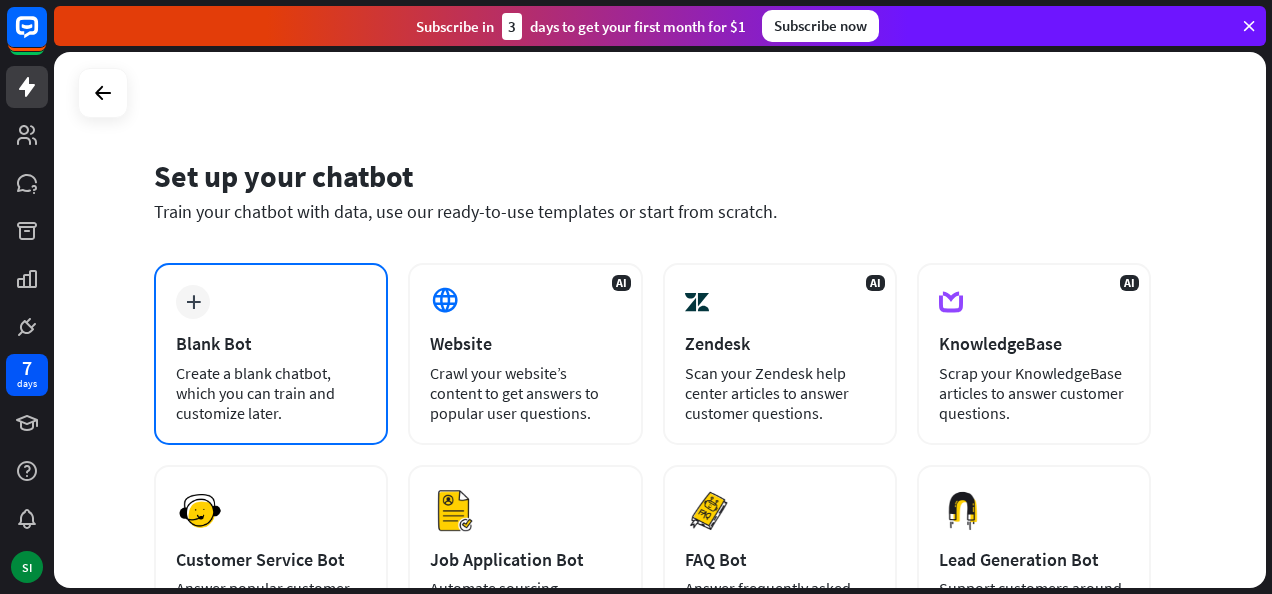 click on "plus   Blank Bot
Create a blank chatbot, which you can train and
customize later." at bounding box center (271, 354) 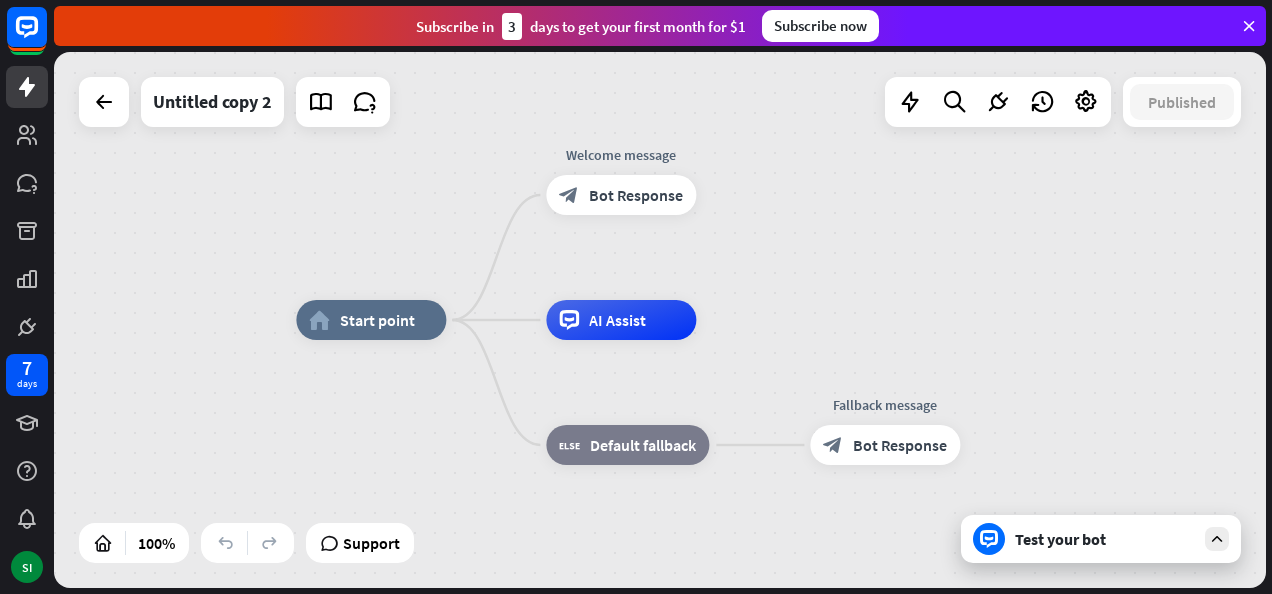 click on "Test your bot" at bounding box center (1105, 539) 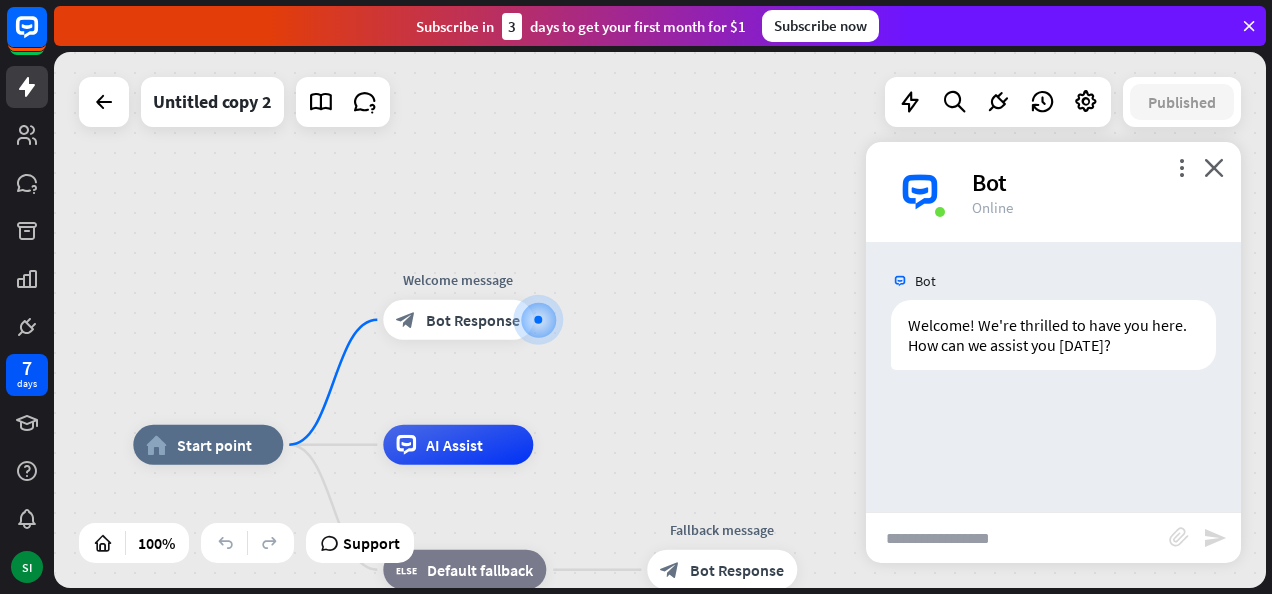 click at bounding box center [1017, 538] 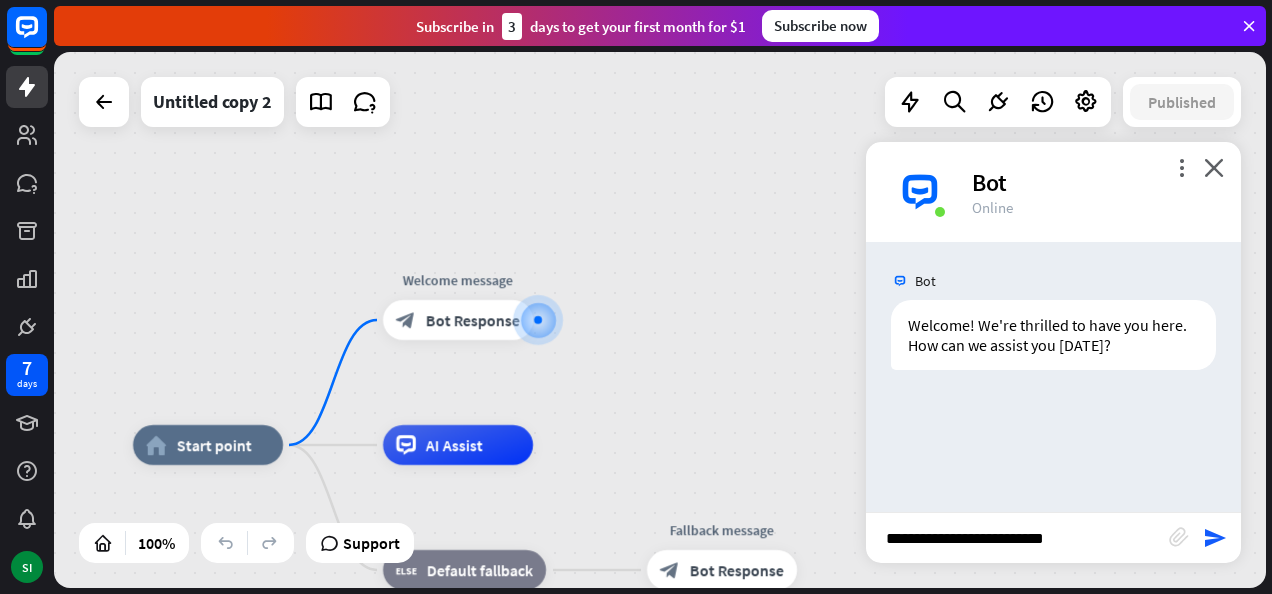 type on "**********" 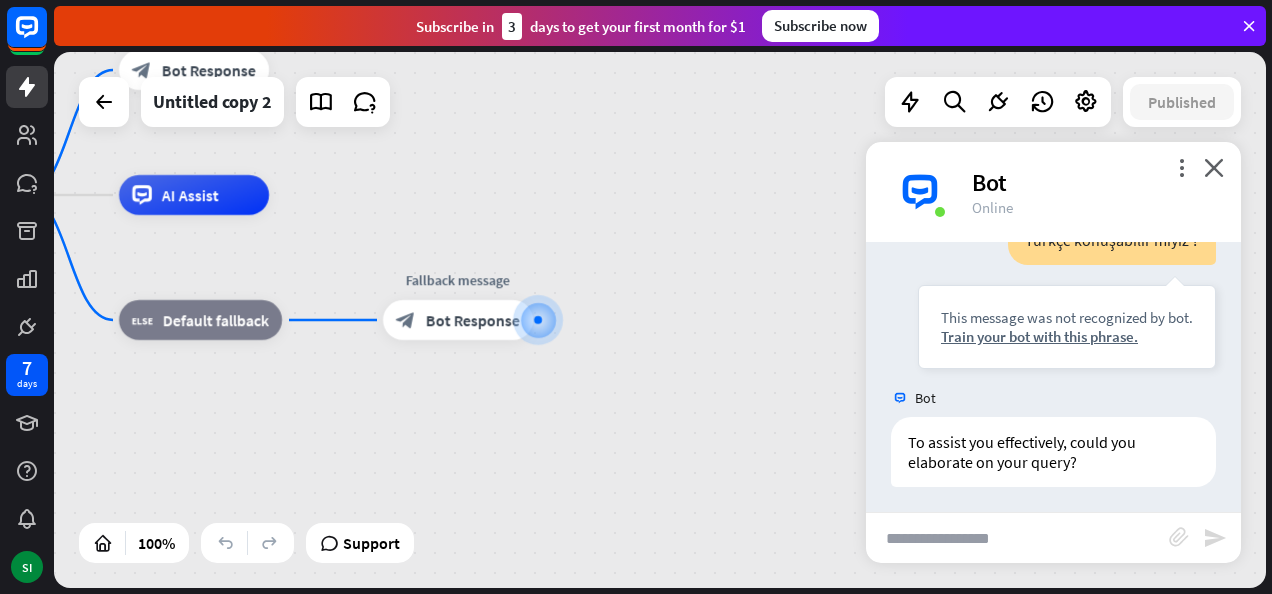 scroll, scrollTop: 206, scrollLeft: 0, axis: vertical 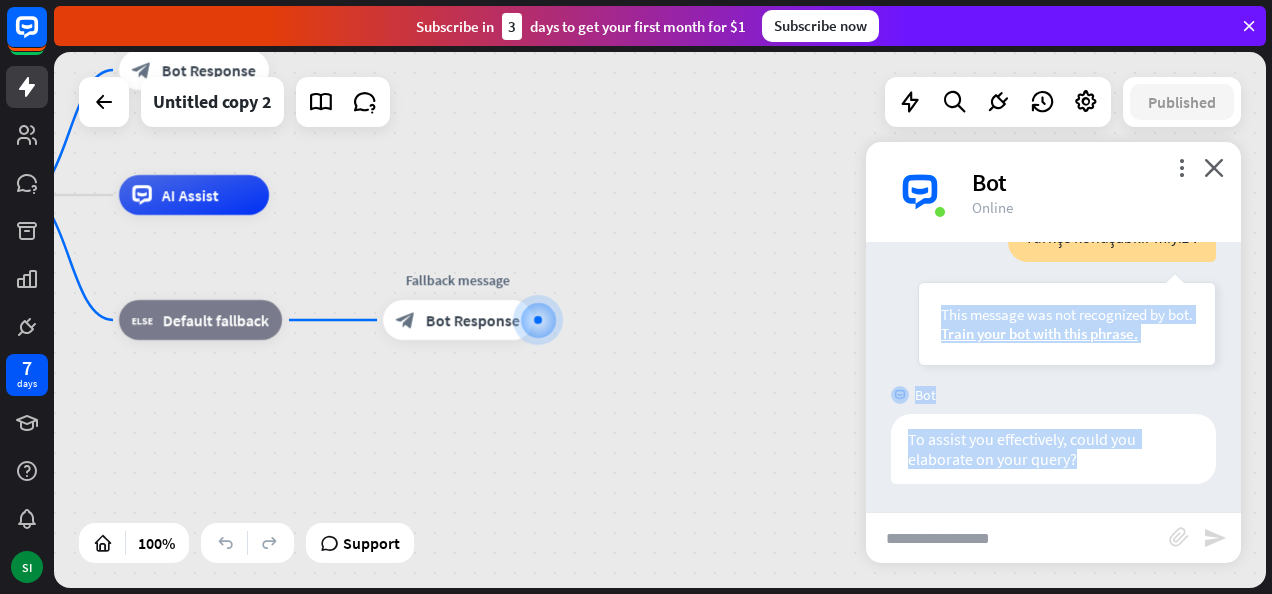 drag, startPoint x: 1090, startPoint y: 469, endPoint x: 928, endPoint y: 316, distance: 222.82953 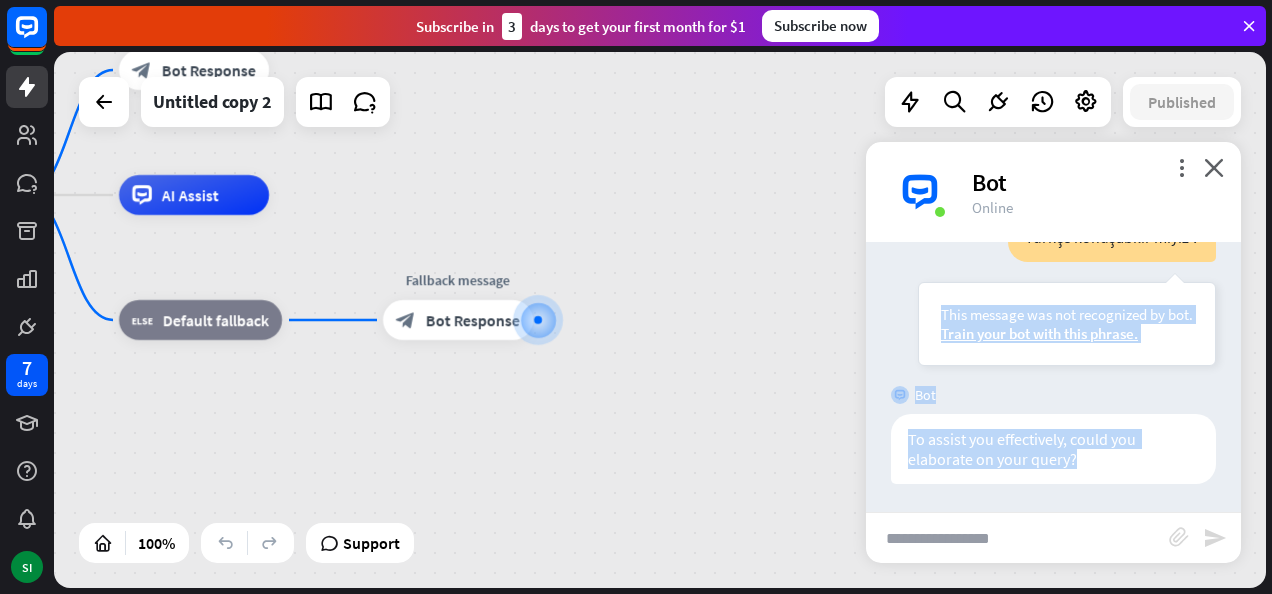 click on "Bot
Welcome! We're thrilled to have you here. How can we assist you [DATE]?
[DATE] 3:24 PM
Show JSON
You
Türkçe konuşabilir miyiz ?   This message was not recognized by bot.
Train your bot with this phrase.
[DATE] 3:24 PM
Show JSON
Bot
To assist you effectively, could you elaborate on your query?
[DATE] 3:24 PM
Show JSON" at bounding box center [1053, 377] 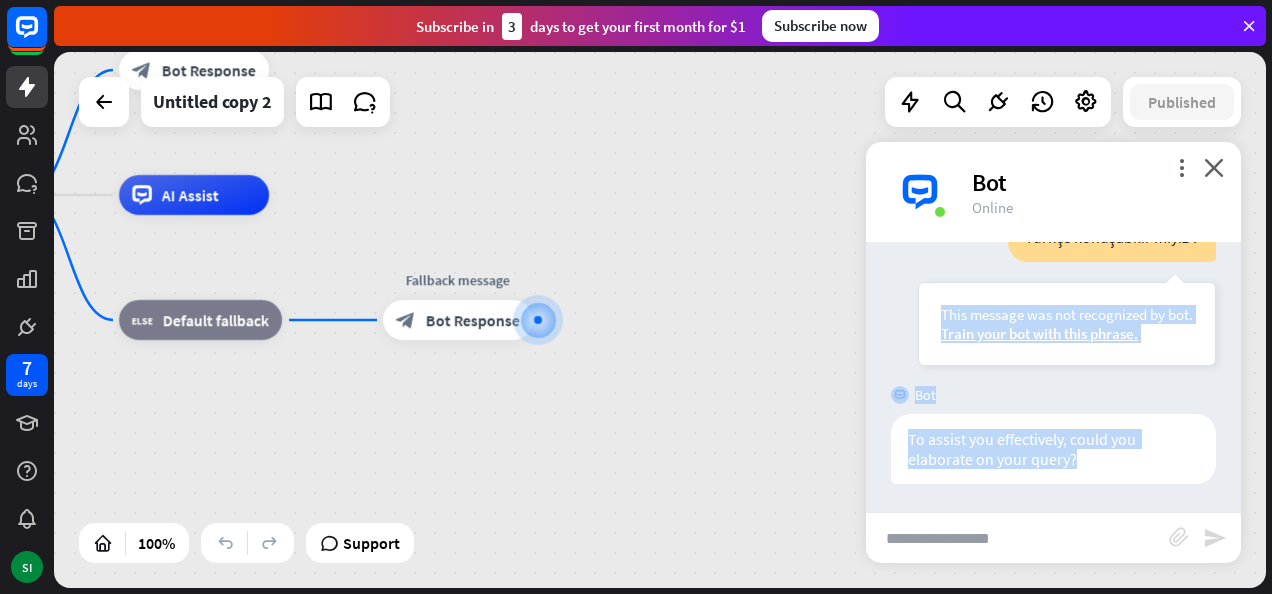 copy on "This message was not recognized by bot.
Train your bot with this phrase.
[DATE] 3:24 PM
Show JSON
Bot
To assist you effectively, could you elaborate on your query?" 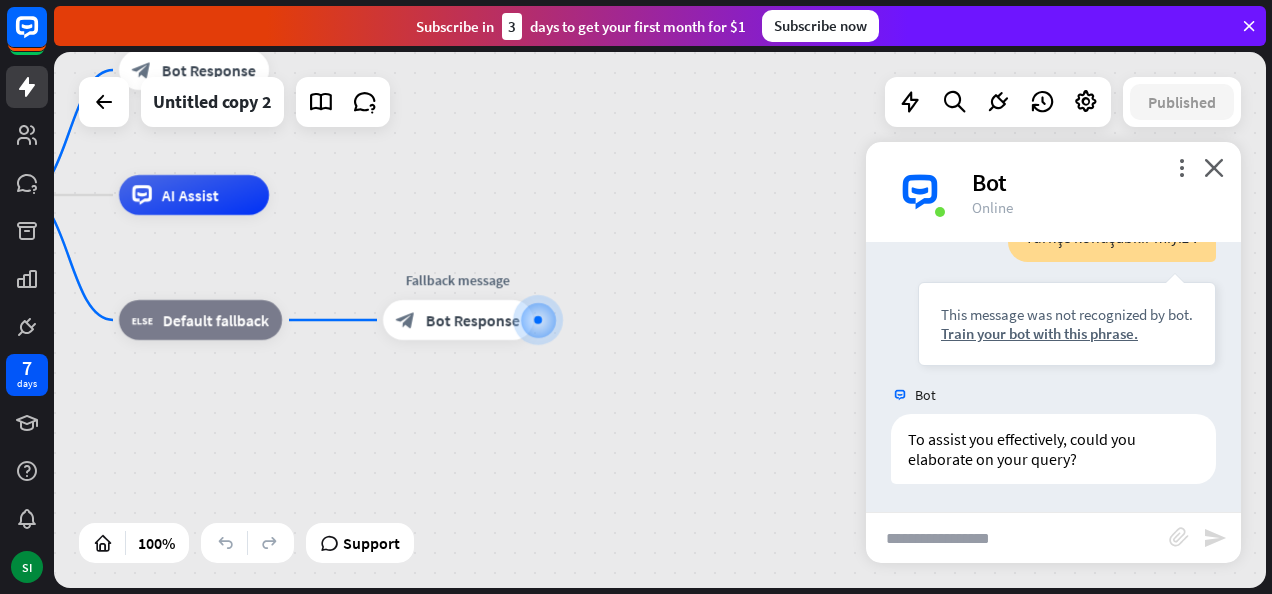 click at bounding box center (1017, 538) 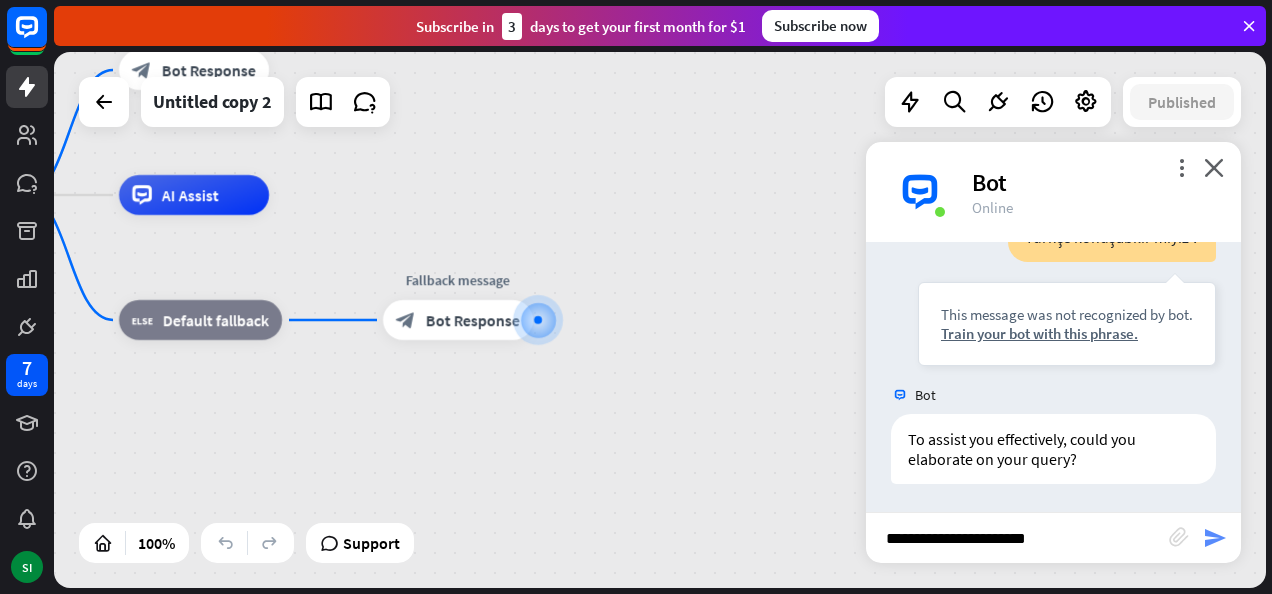 type on "**********" 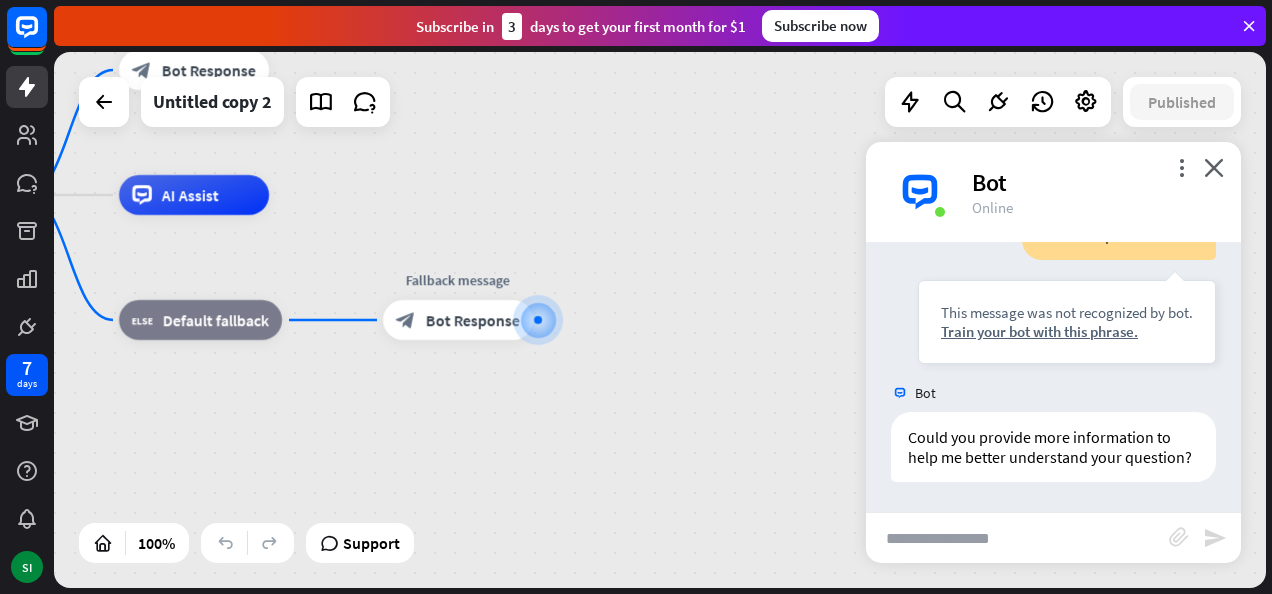 scroll, scrollTop: 546, scrollLeft: 0, axis: vertical 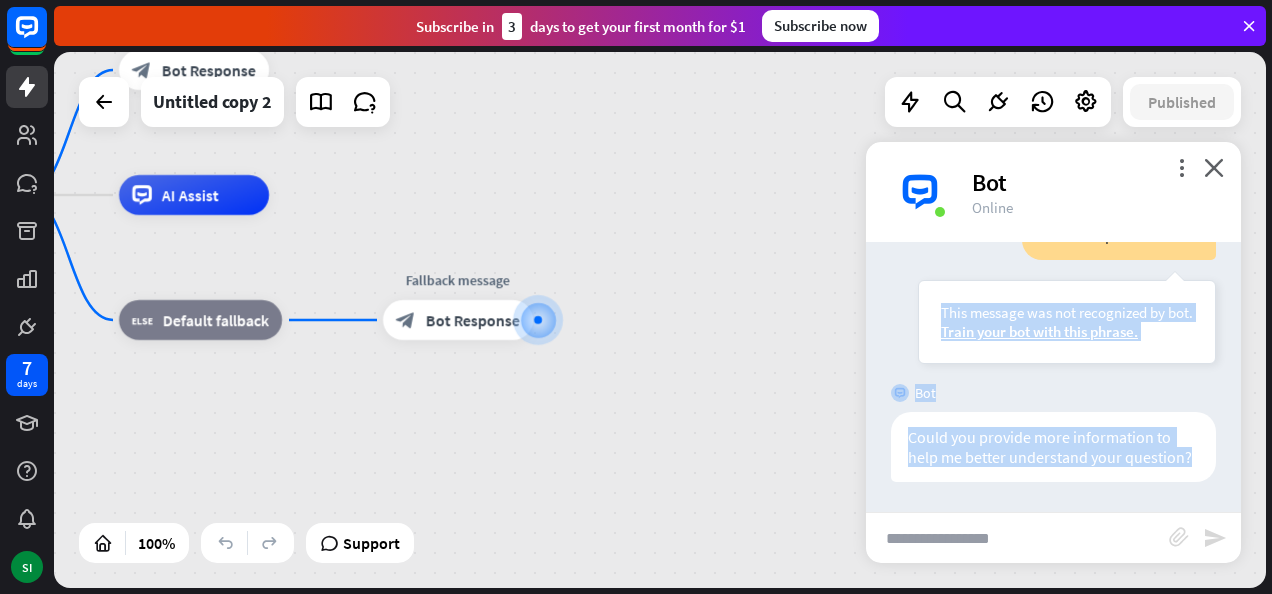 drag, startPoint x: 1161, startPoint y: 460, endPoint x: 887, endPoint y: 286, distance: 324.57974 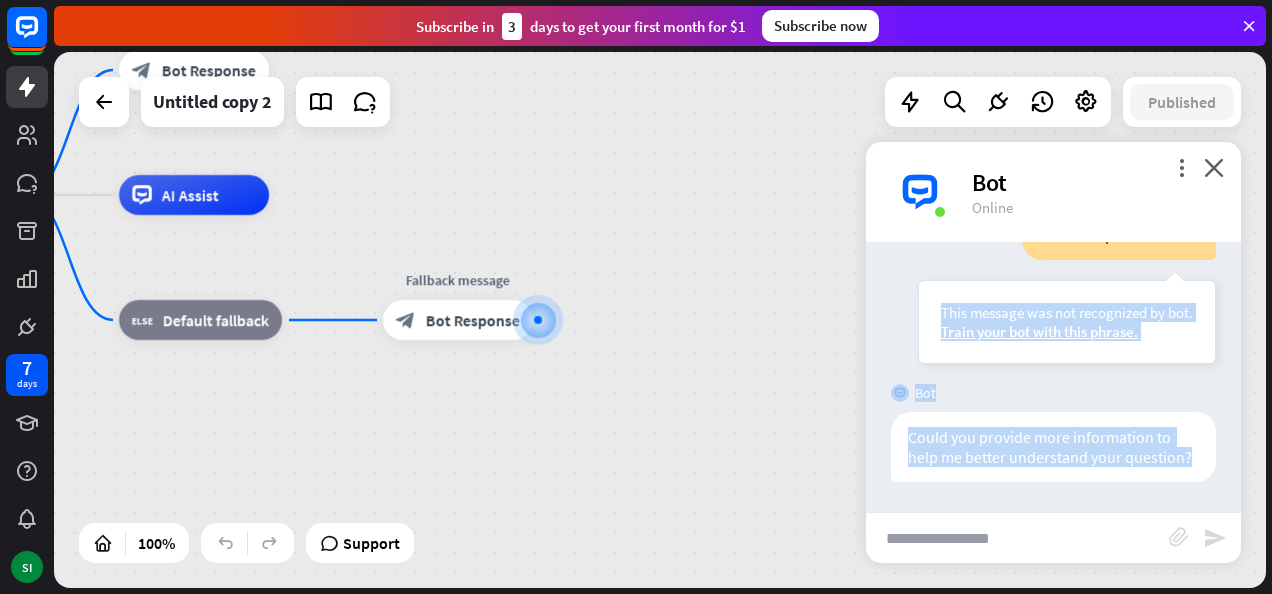 click on "Bot
Welcome! We're thrilled to have you here. How can we assist you [DATE]?
[DATE] 3:24 PM
Show JSON
You
Türkçe konuşabilir miyiz ?   This message was not recognized by bot.
Train your bot with this phrase.
[DATE] 3:24 PM
Show JSON
Bot
To assist you effectively, could you elaborate on your query?
[DATE] 3:24 PM
Show JSON
You
Shall we speak Turkish?   This message was not recognized by bot.
Train your bot with this phrase.
[DATE] 3:25 PM
Show JSON
Bot
[DATE] 3:25 PM" at bounding box center [1053, 377] 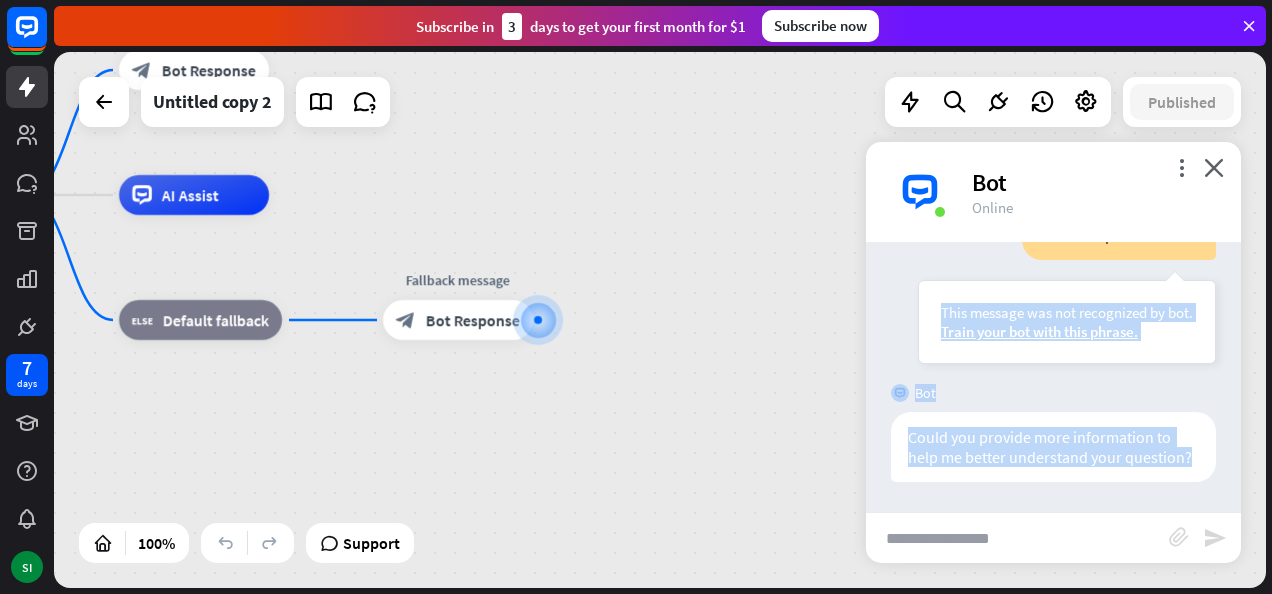 copy on "This message was not recognized by bot.
Train your bot with this phrase.
[DATE] 3:25 PM
Show JSON
Bot
Could you provide more information to help me better understand your question?" 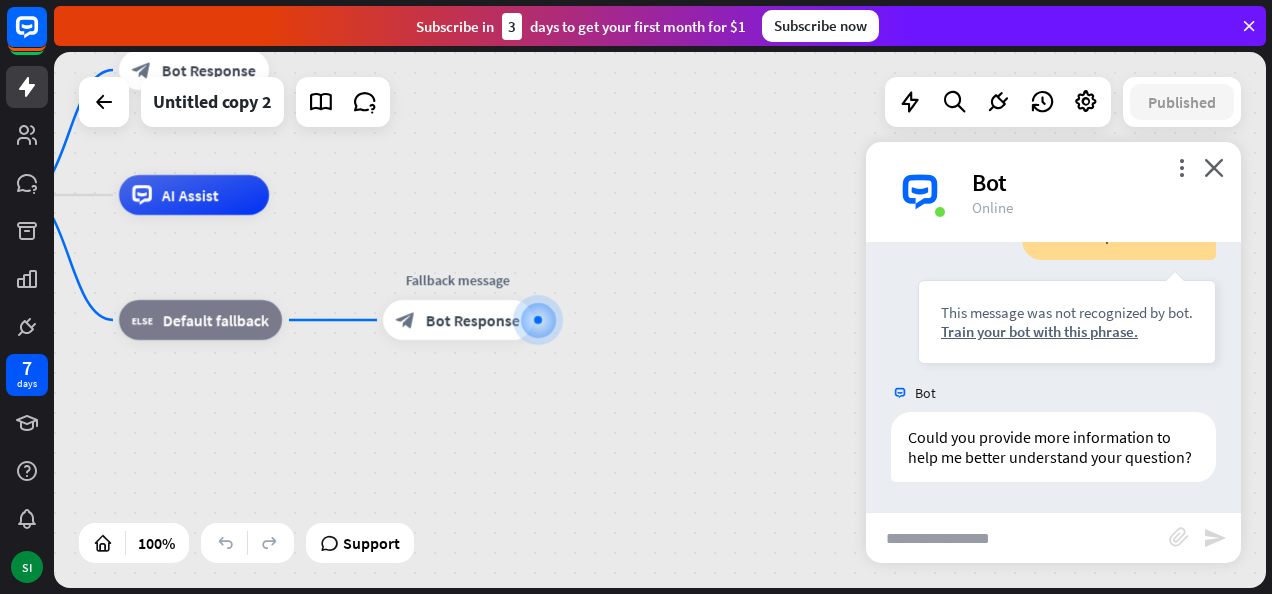 click at bounding box center [1017, 538] 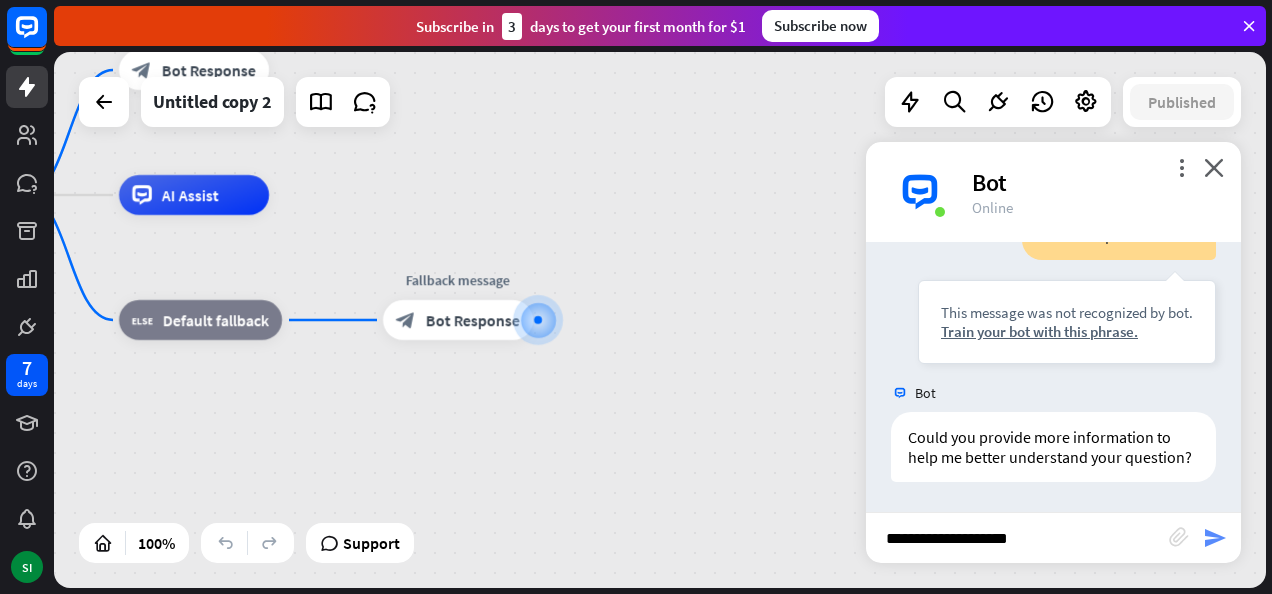 type on "**********" 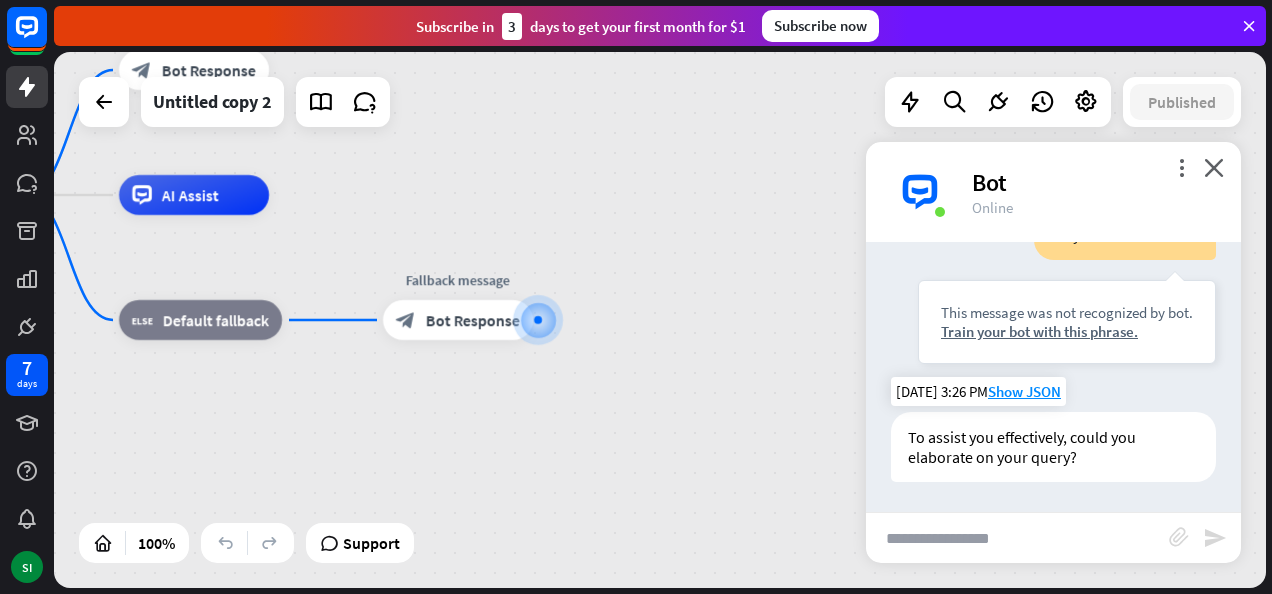 scroll, scrollTop: 865, scrollLeft: 0, axis: vertical 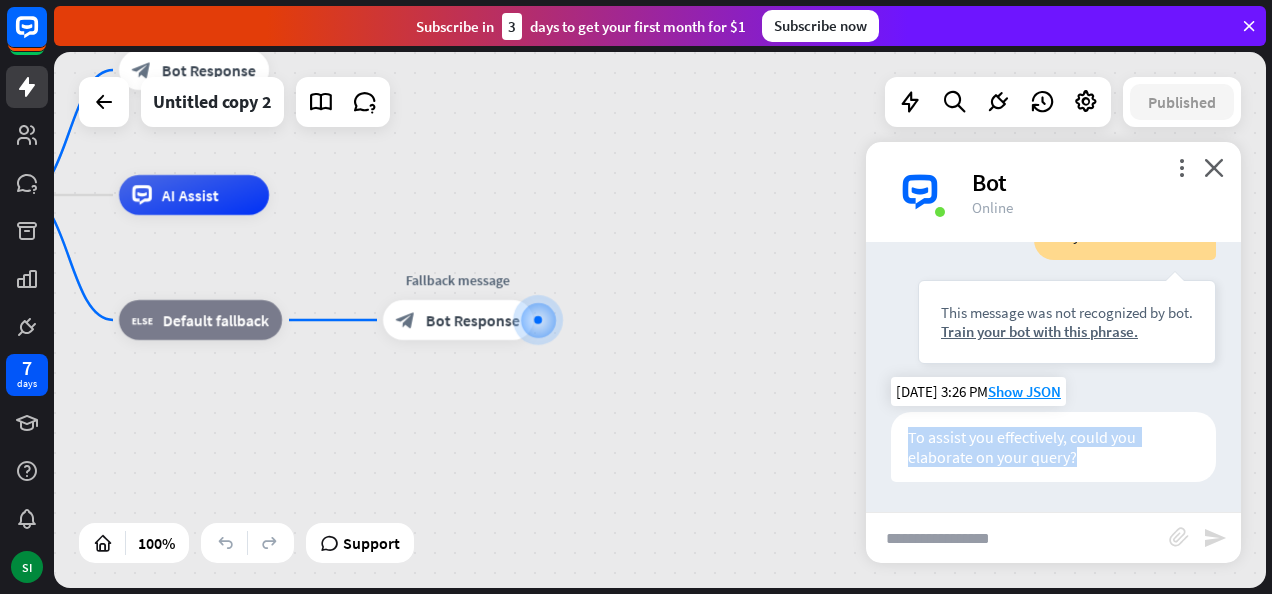 drag, startPoint x: 1110, startPoint y: 468, endPoint x: 896, endPoint y: 426, distance: 218.08255 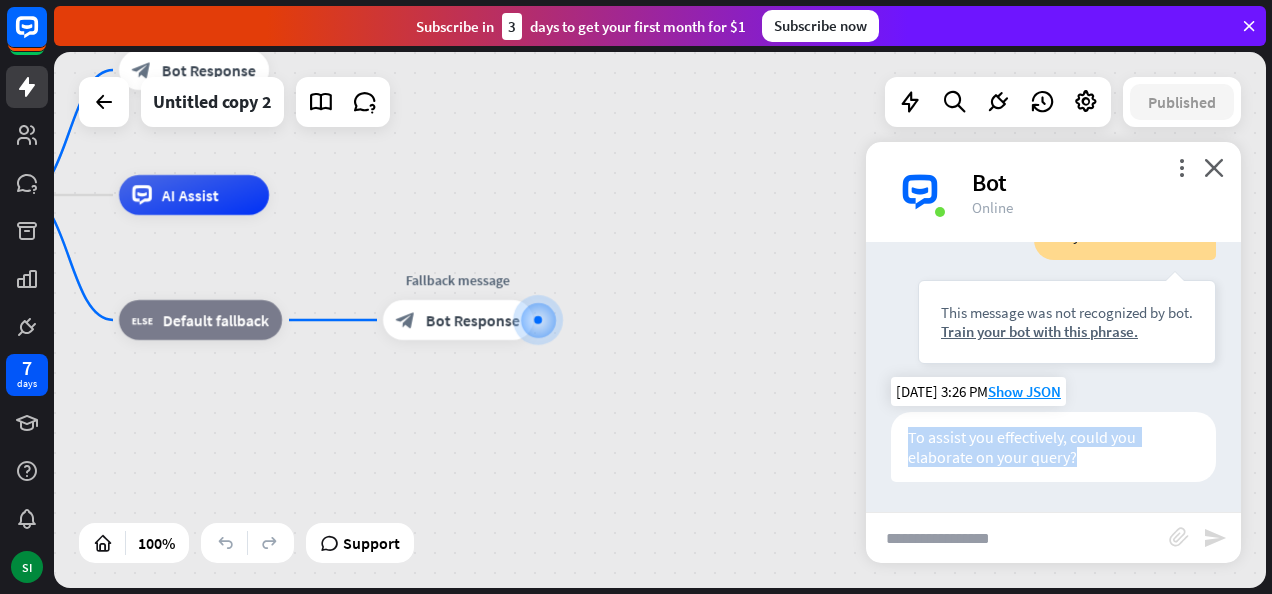 click on "To assist you effectively, could you elaborate on your query?" at bounding box center (1053, 447) 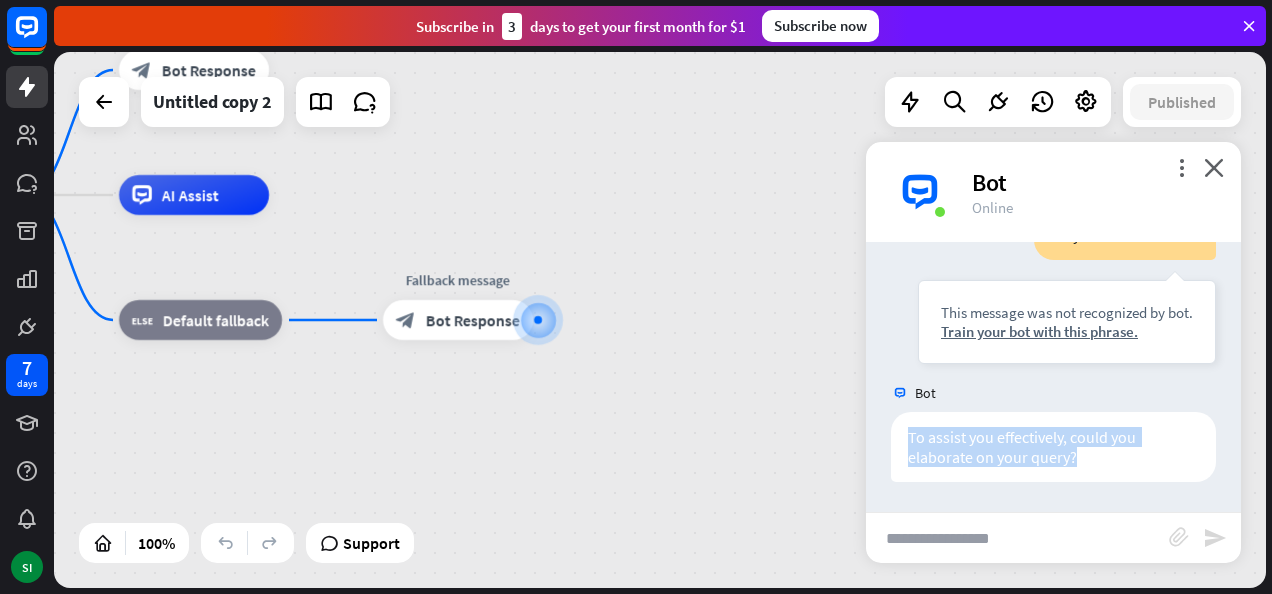copy on "To assist you effectively, could you elaborate on your query?" 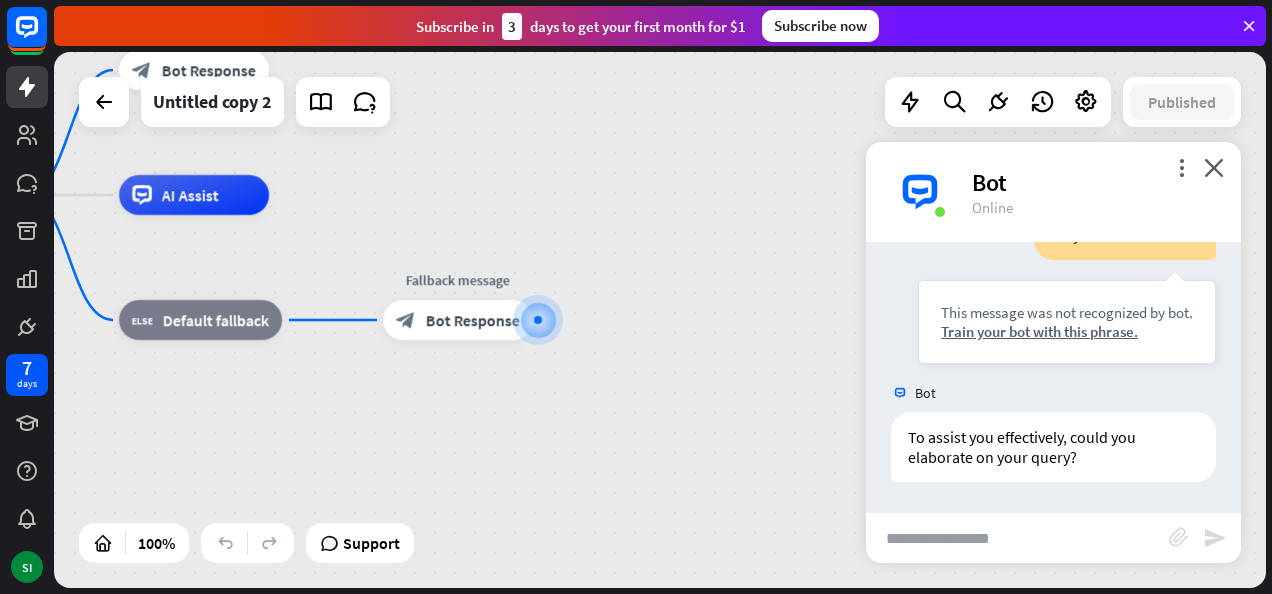 click at bounding box center [1249, 26] 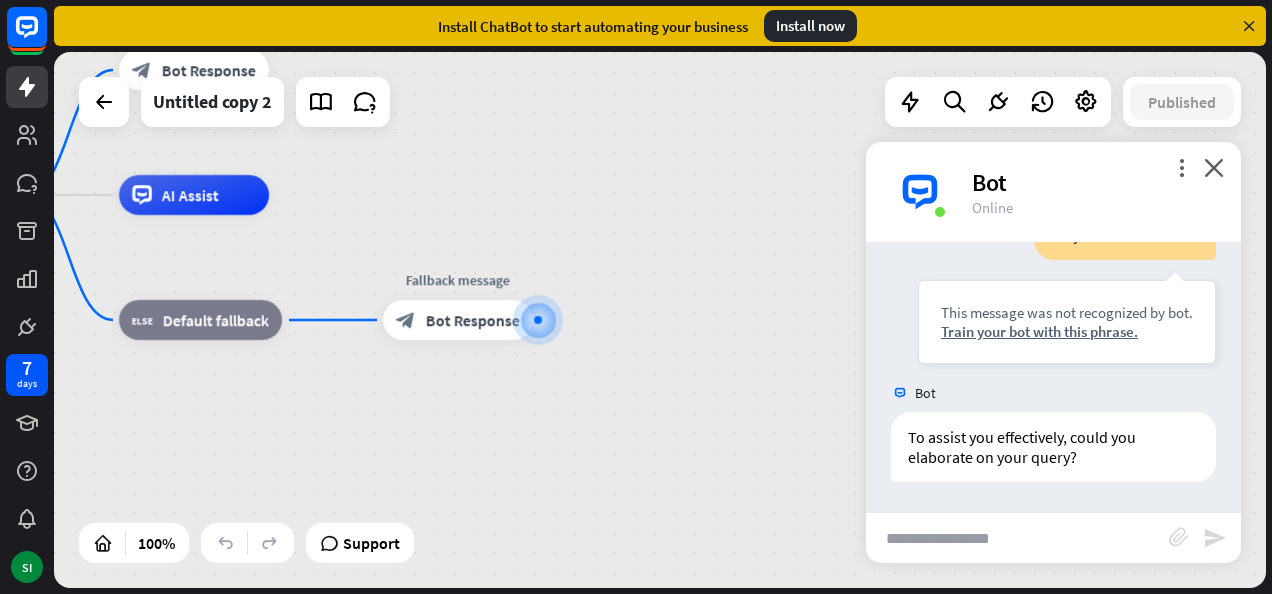 click on "Install ChatBot to start automating your business
Install now" at bounding box center (663, 26) 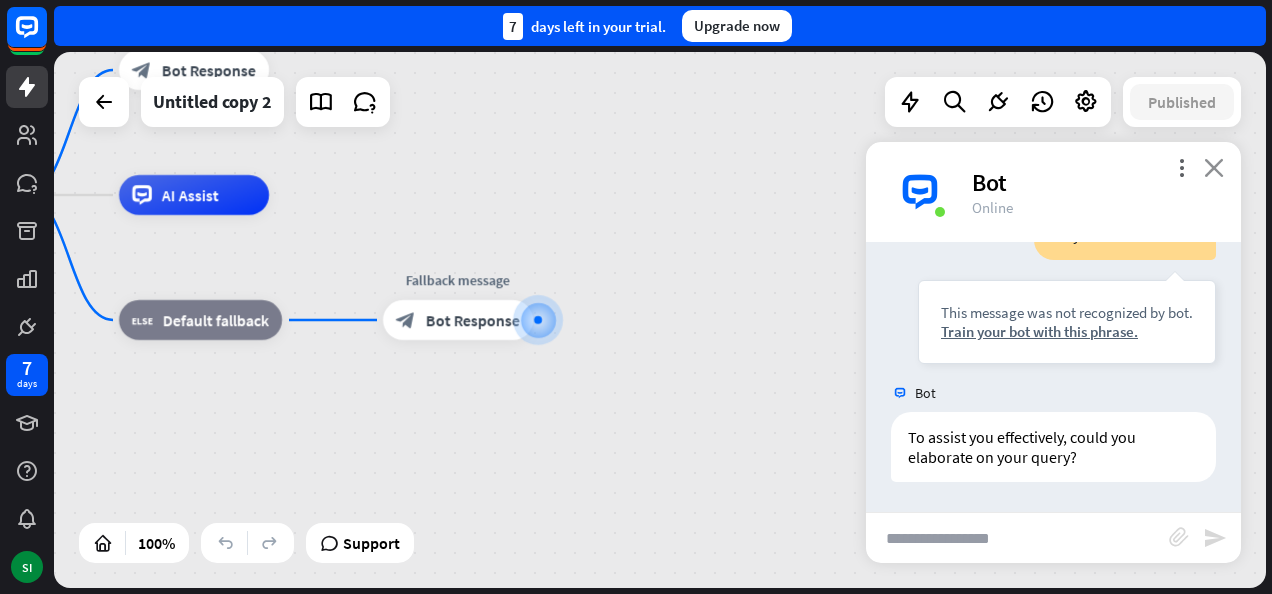 click on "close" at bounding box center [1214, 167] 